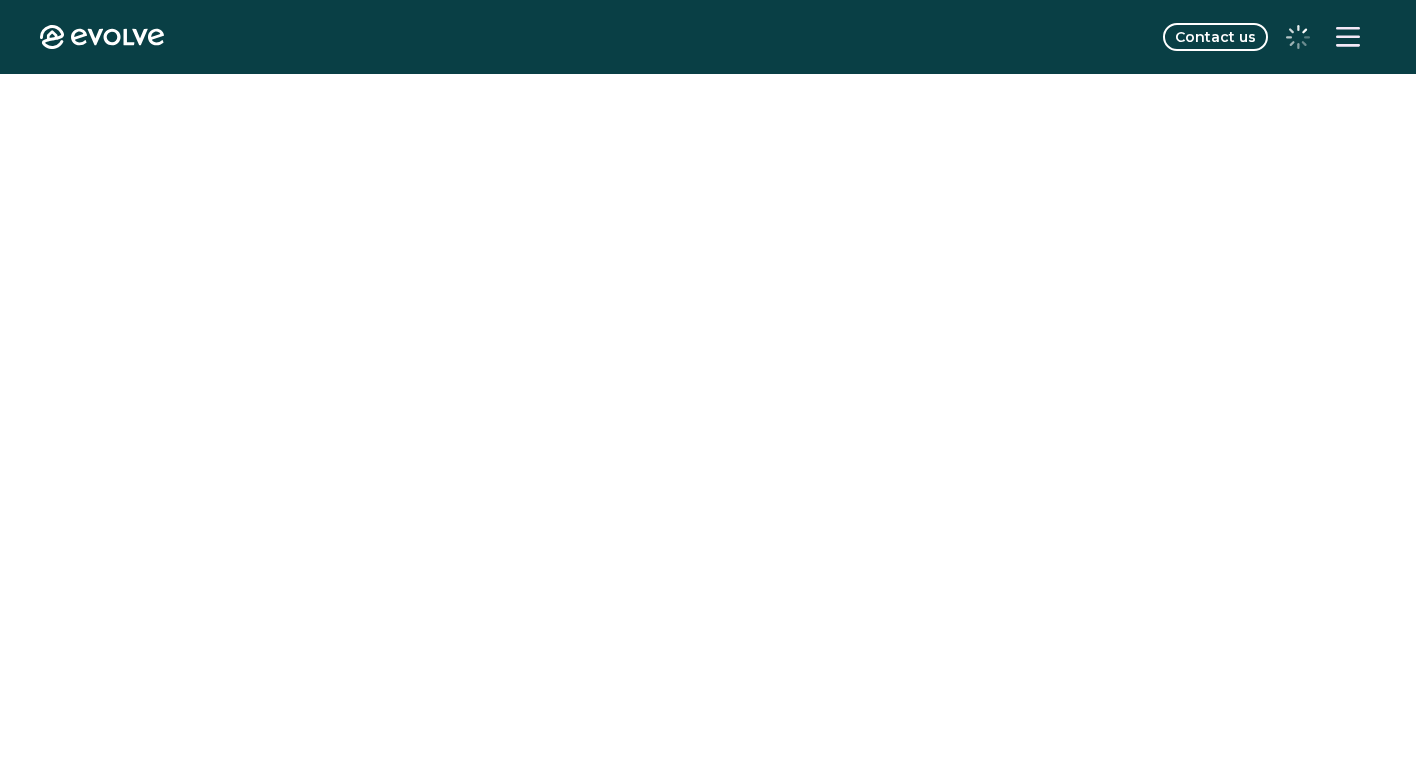scroll, scrollTop: 0, scrollLeft: 0, axis: both 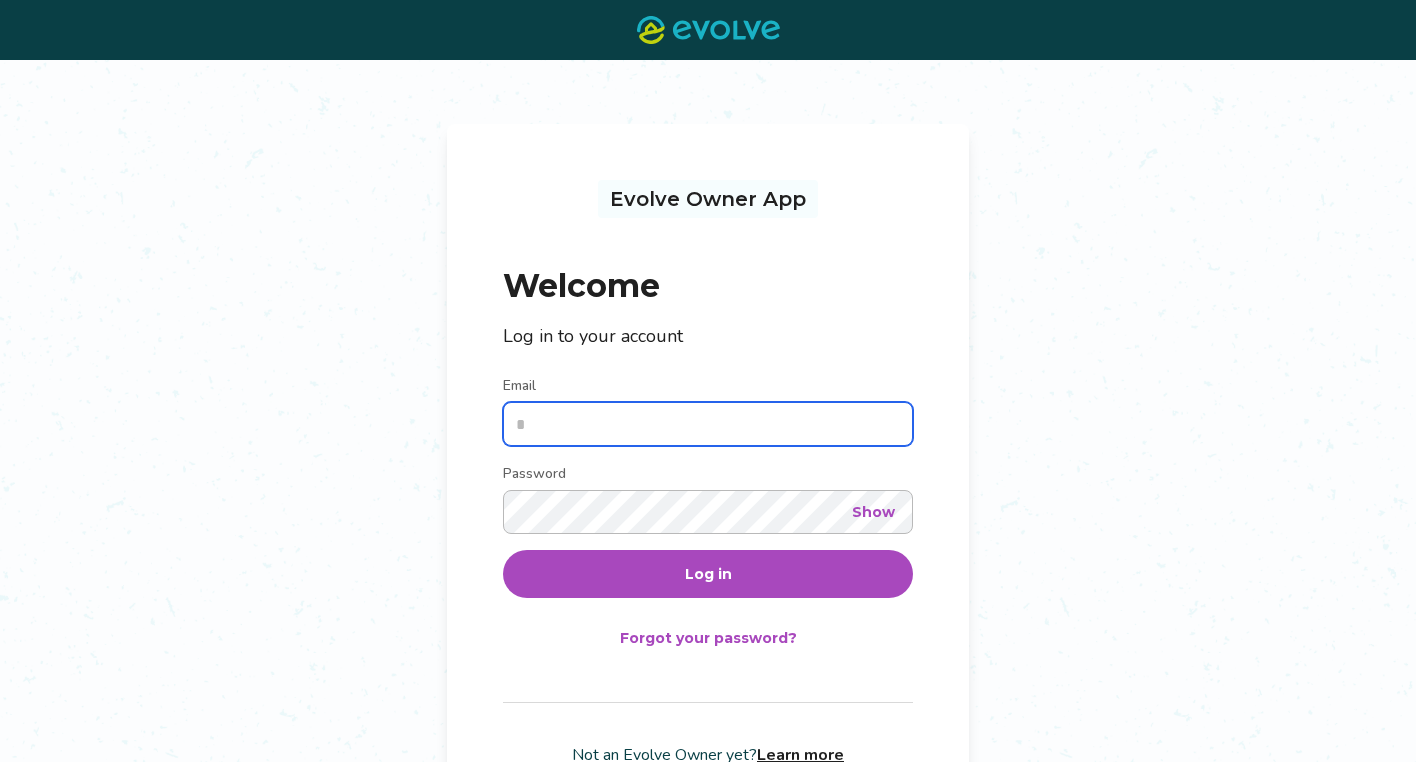type on "**********" 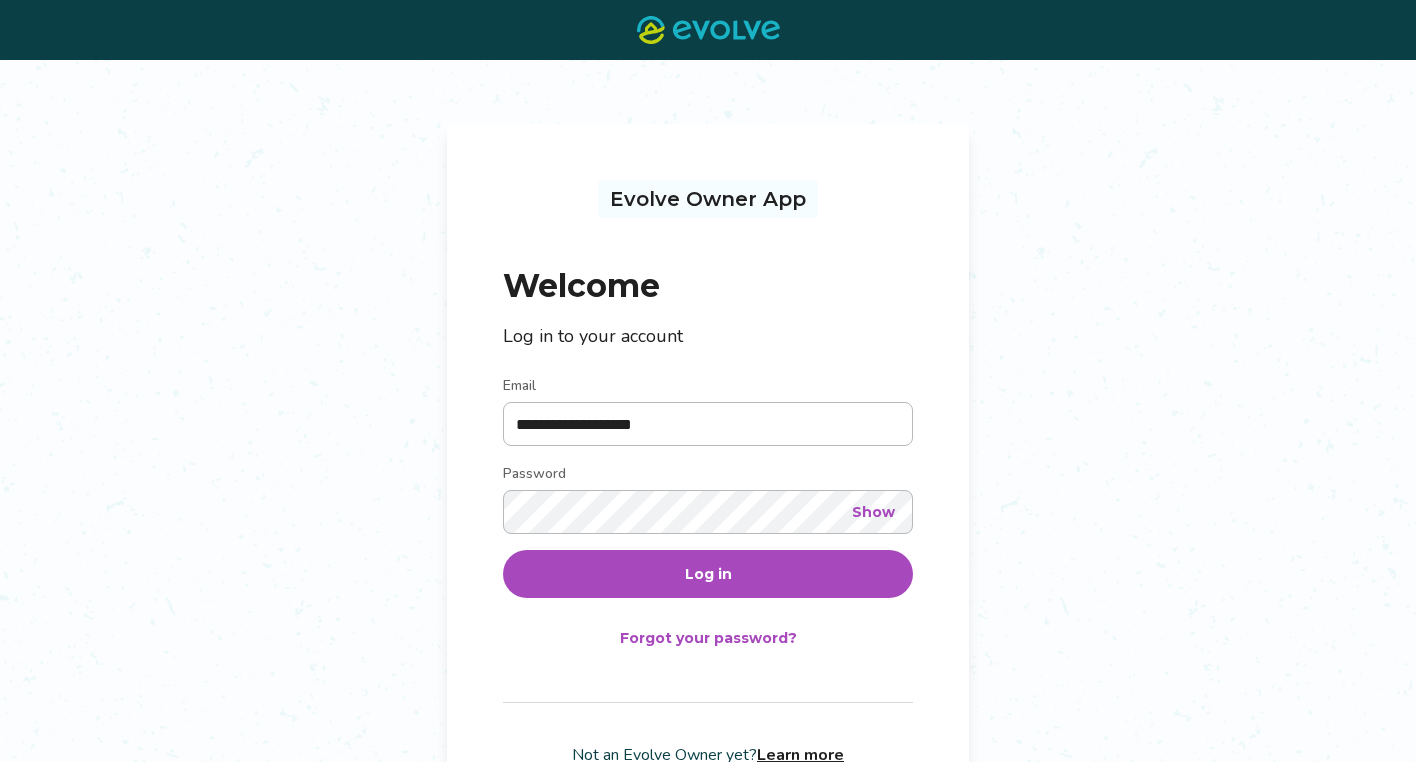 click on "Log in" at bounding box center [708, 574] 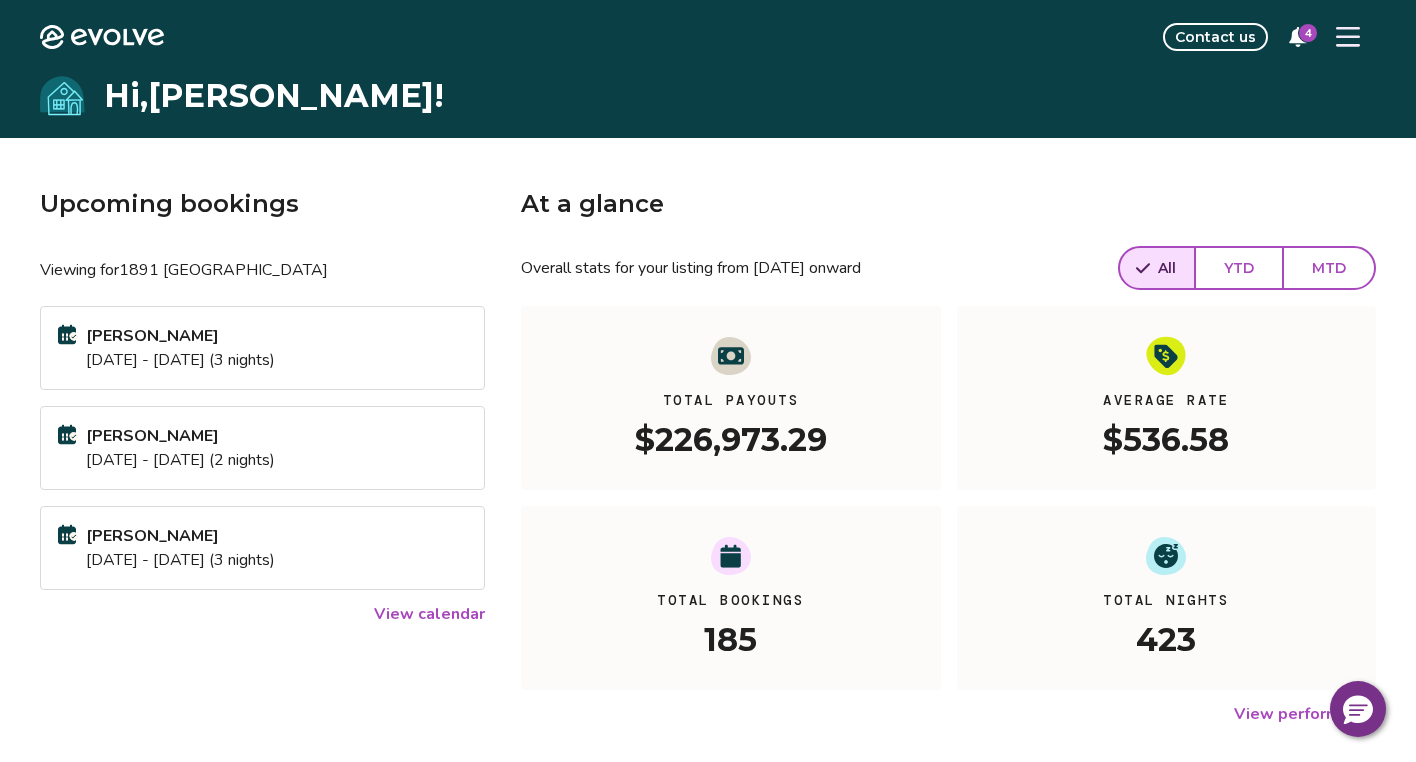 click 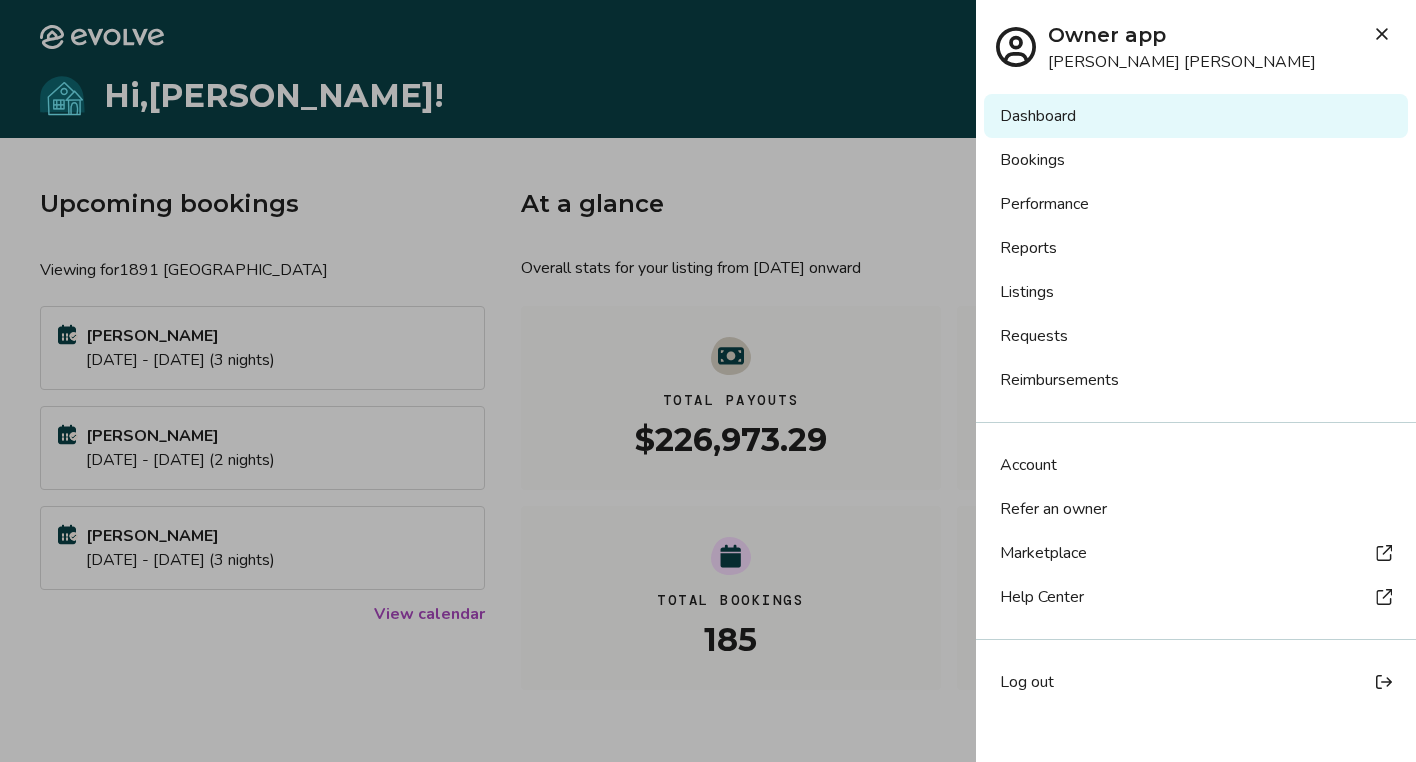click at bounding box center [708, 381] 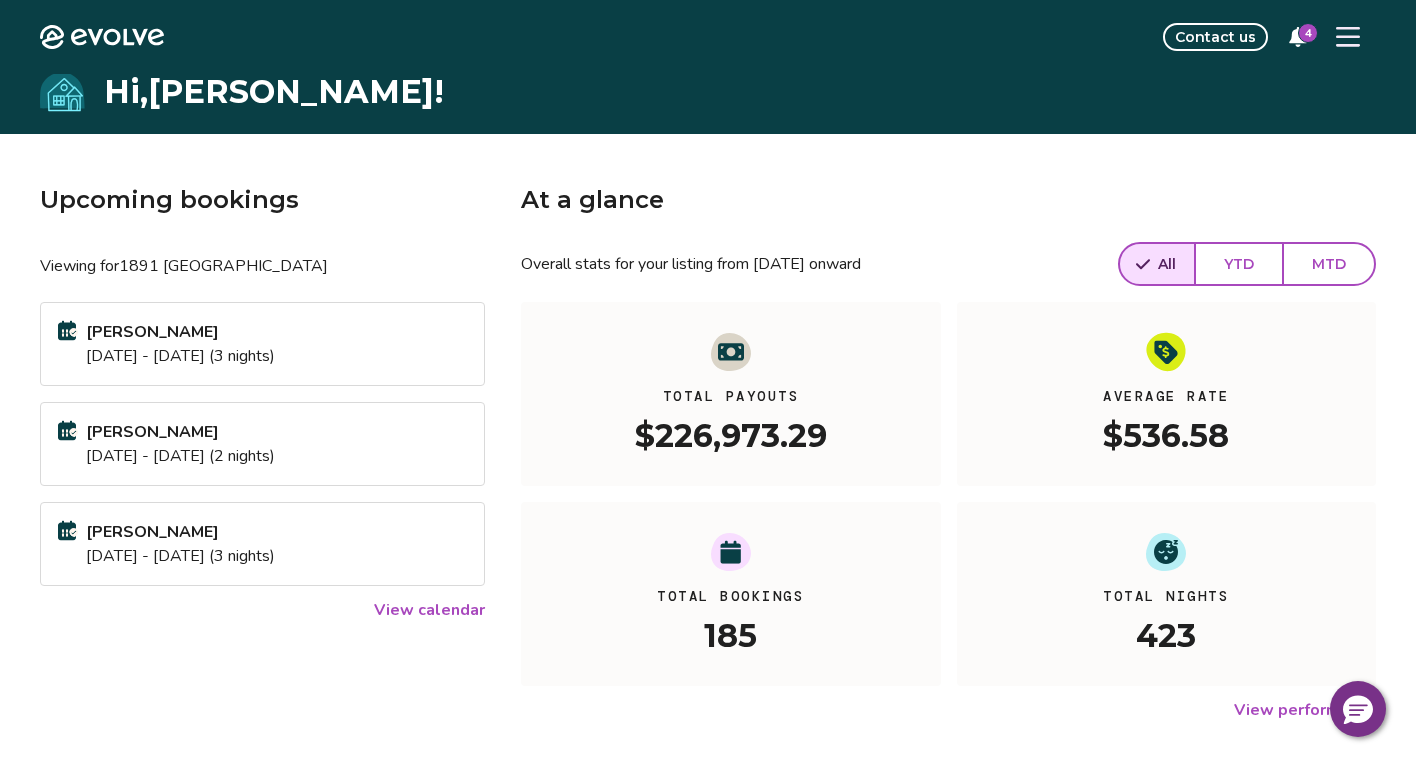 scroll, scrollTop: 0, scrollLeft: 0, axis: both 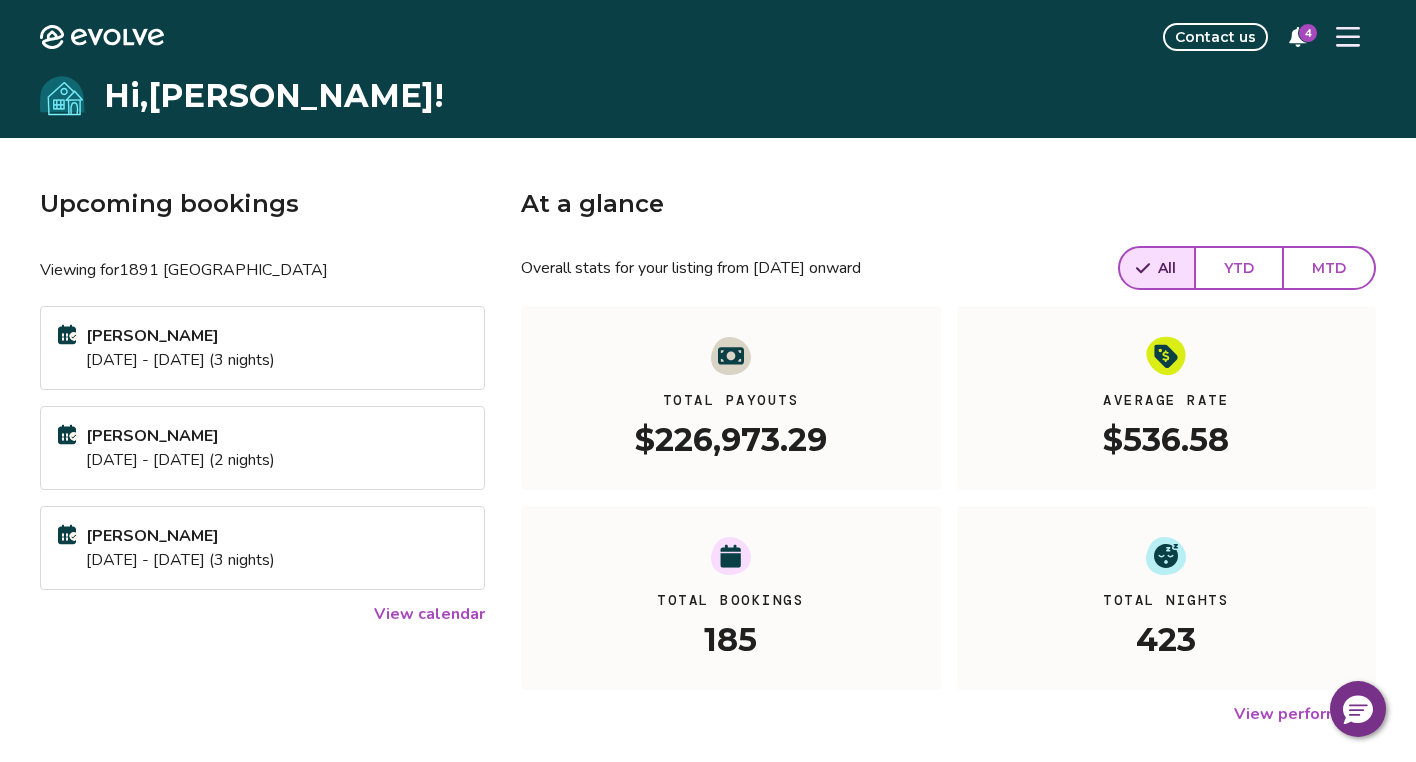 click on "View calendar" at bounding box center (429, 614) 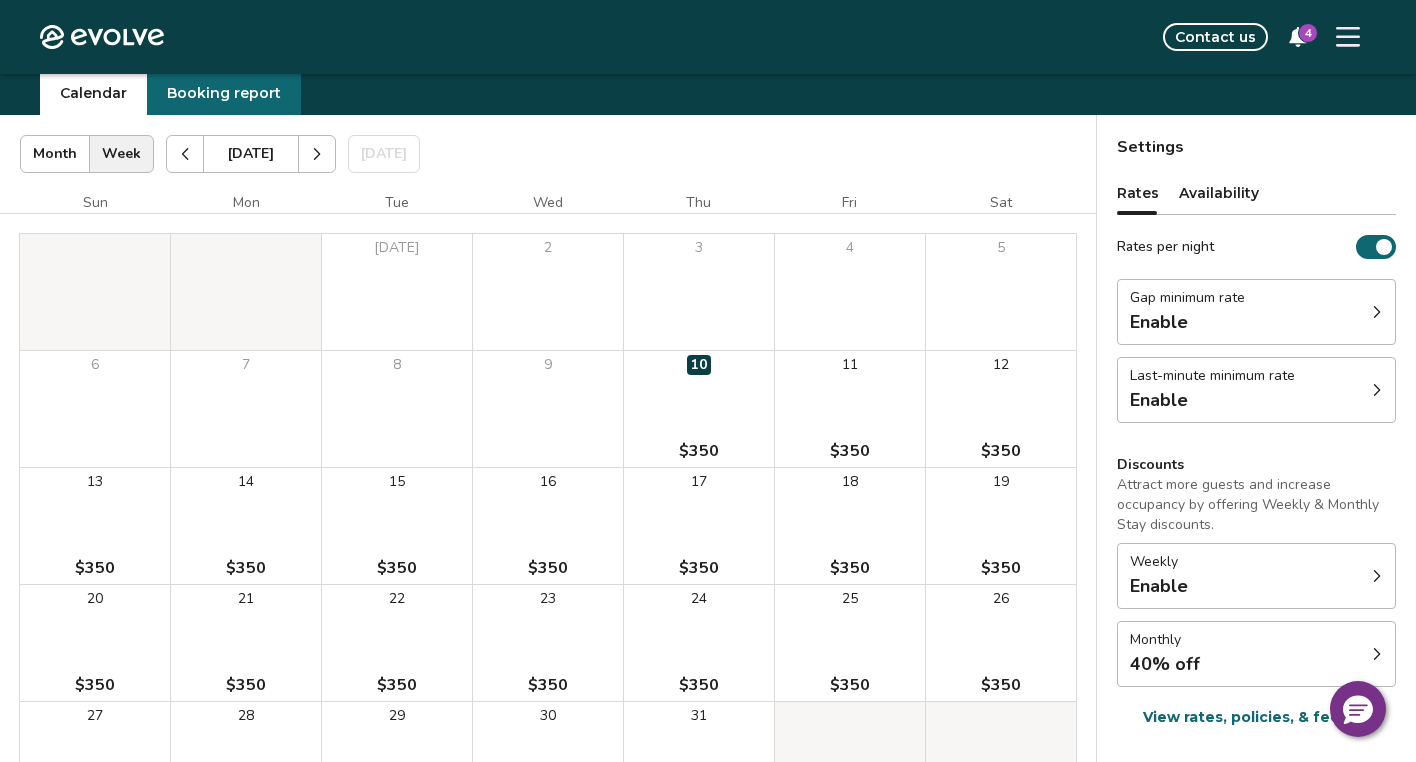 scroll, scrollTop: 63, scrollLeft: 0, axis: vertical 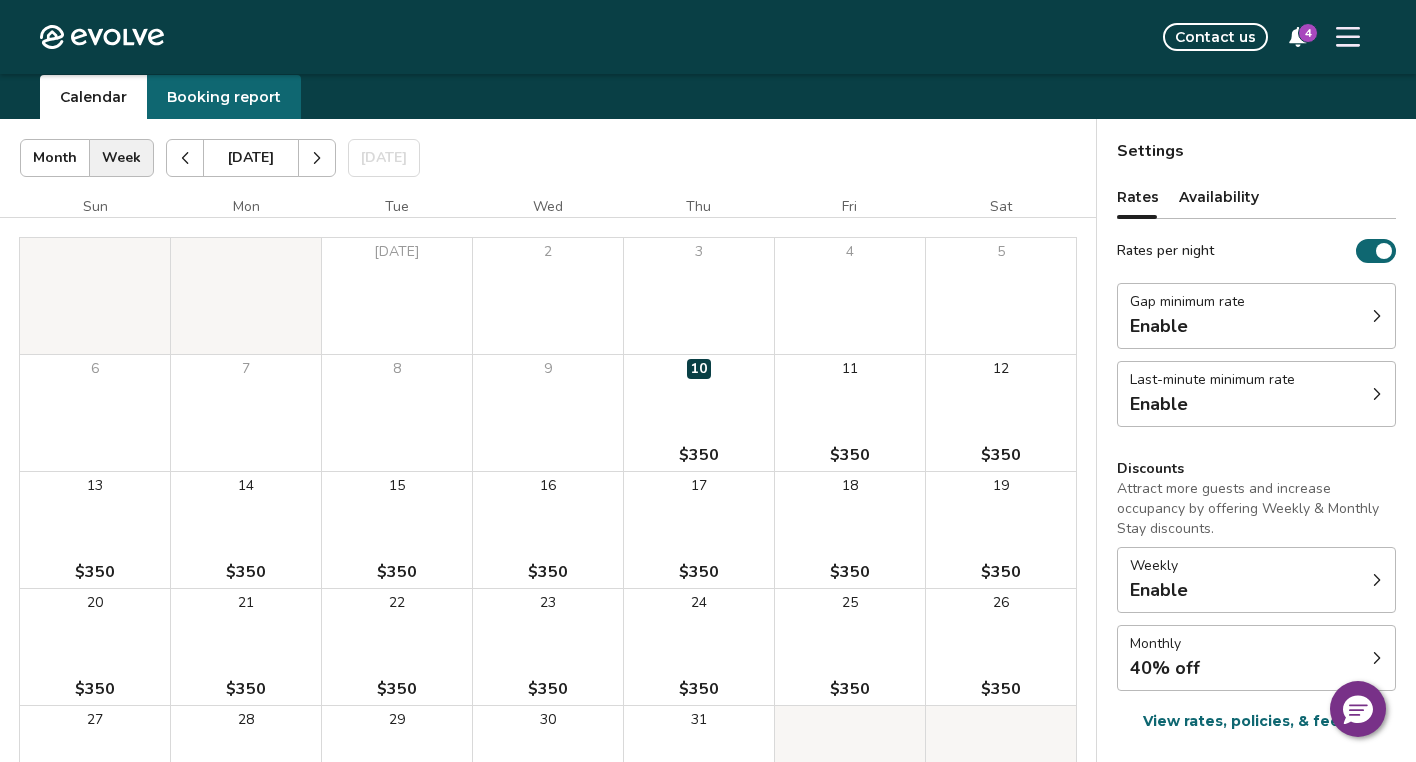 click 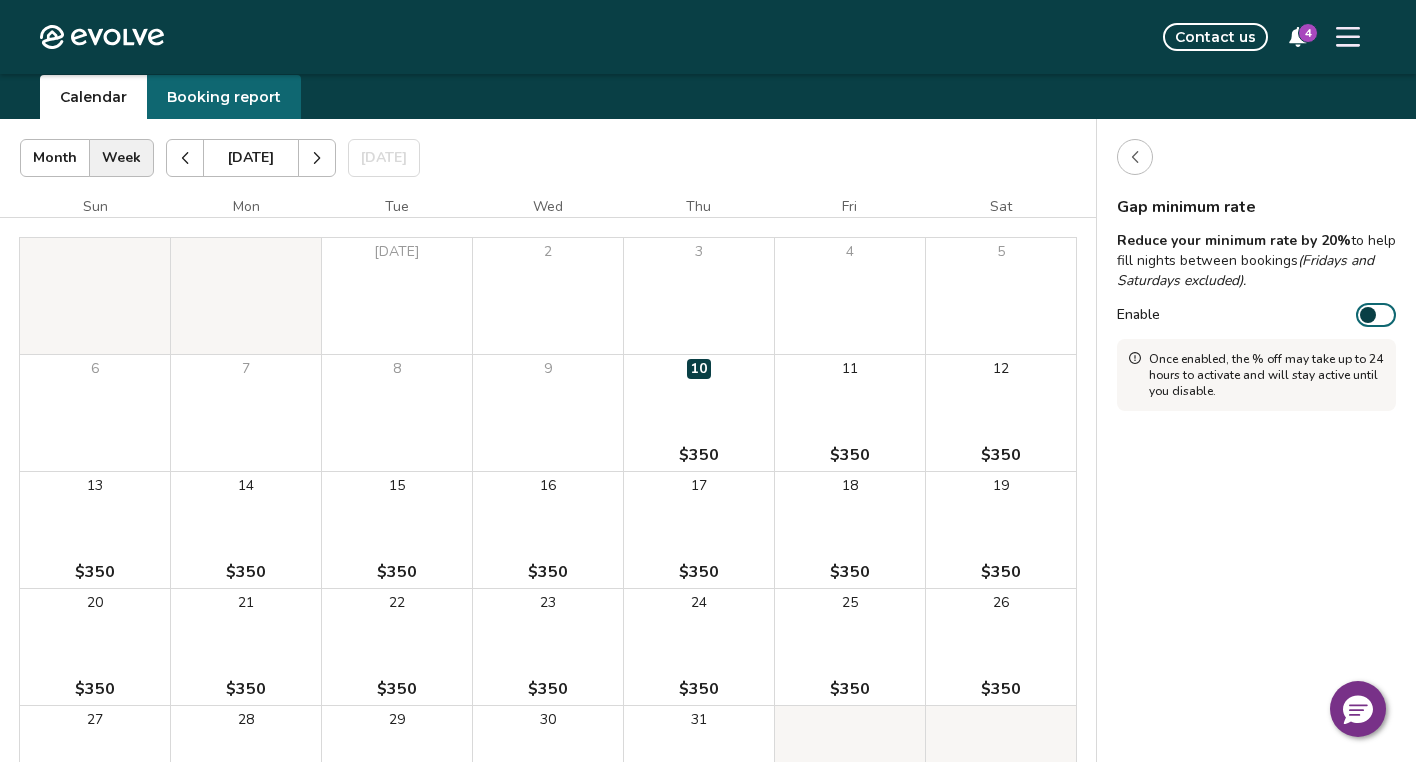 click at bounding box center [1368, 315] 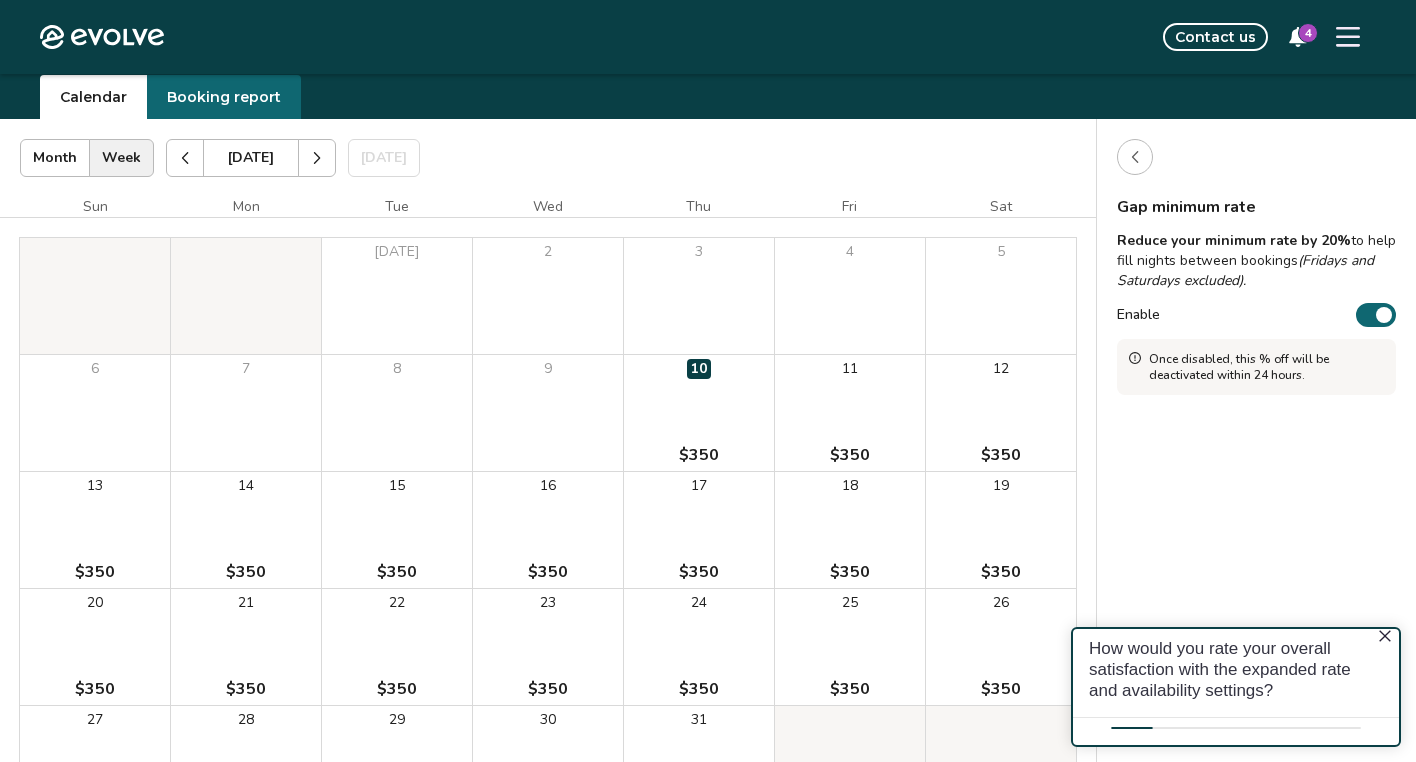 scroll, scrollTop: 0, scrollLeft: 0, axis: both 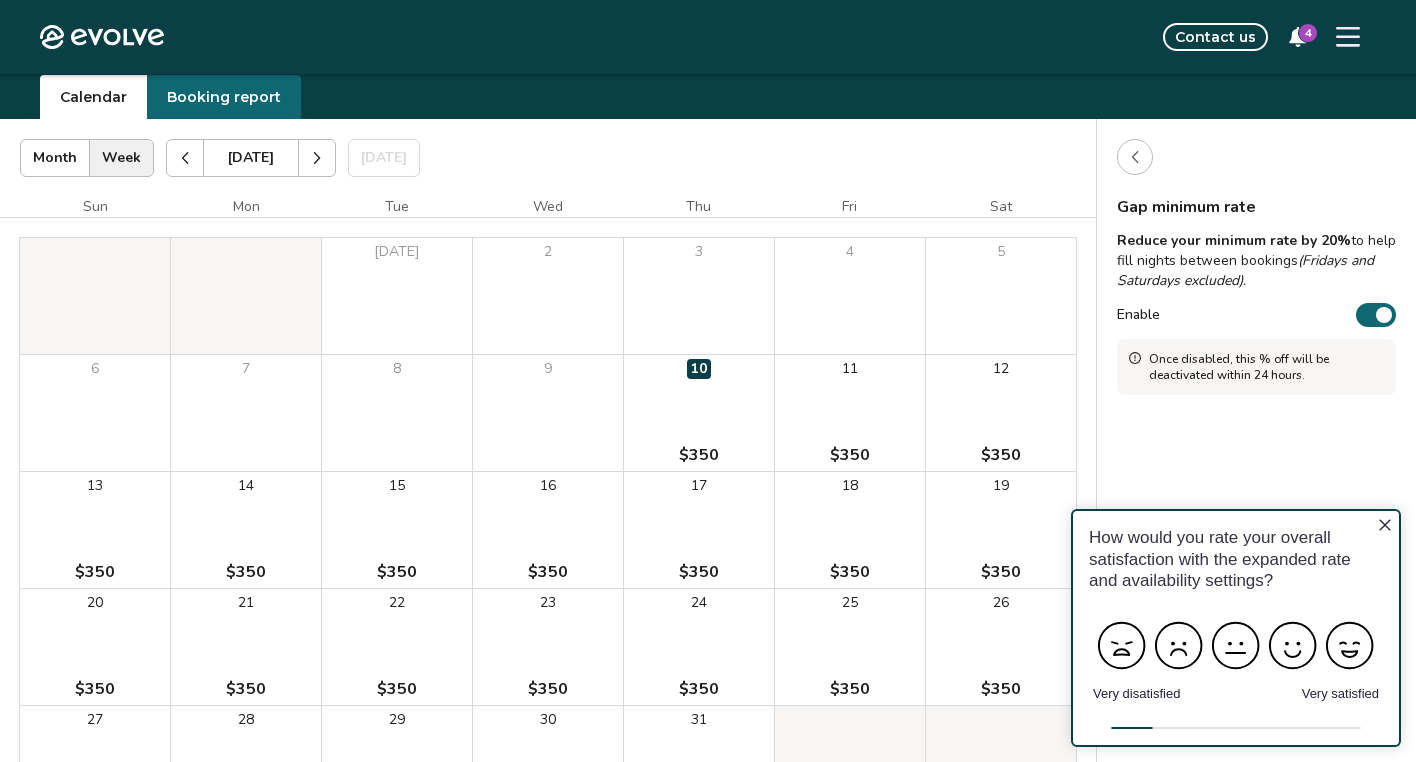 click at bounding box center [1384, 315] 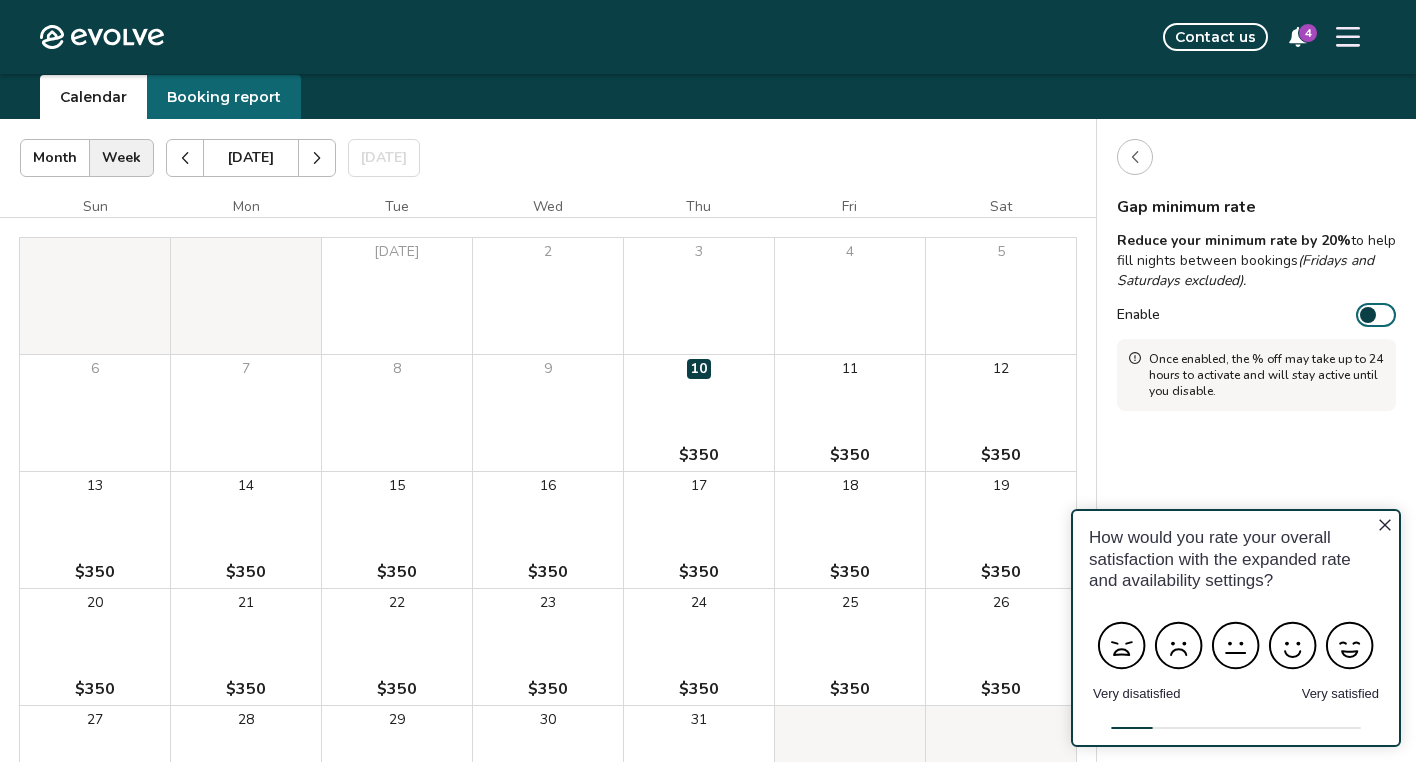 click 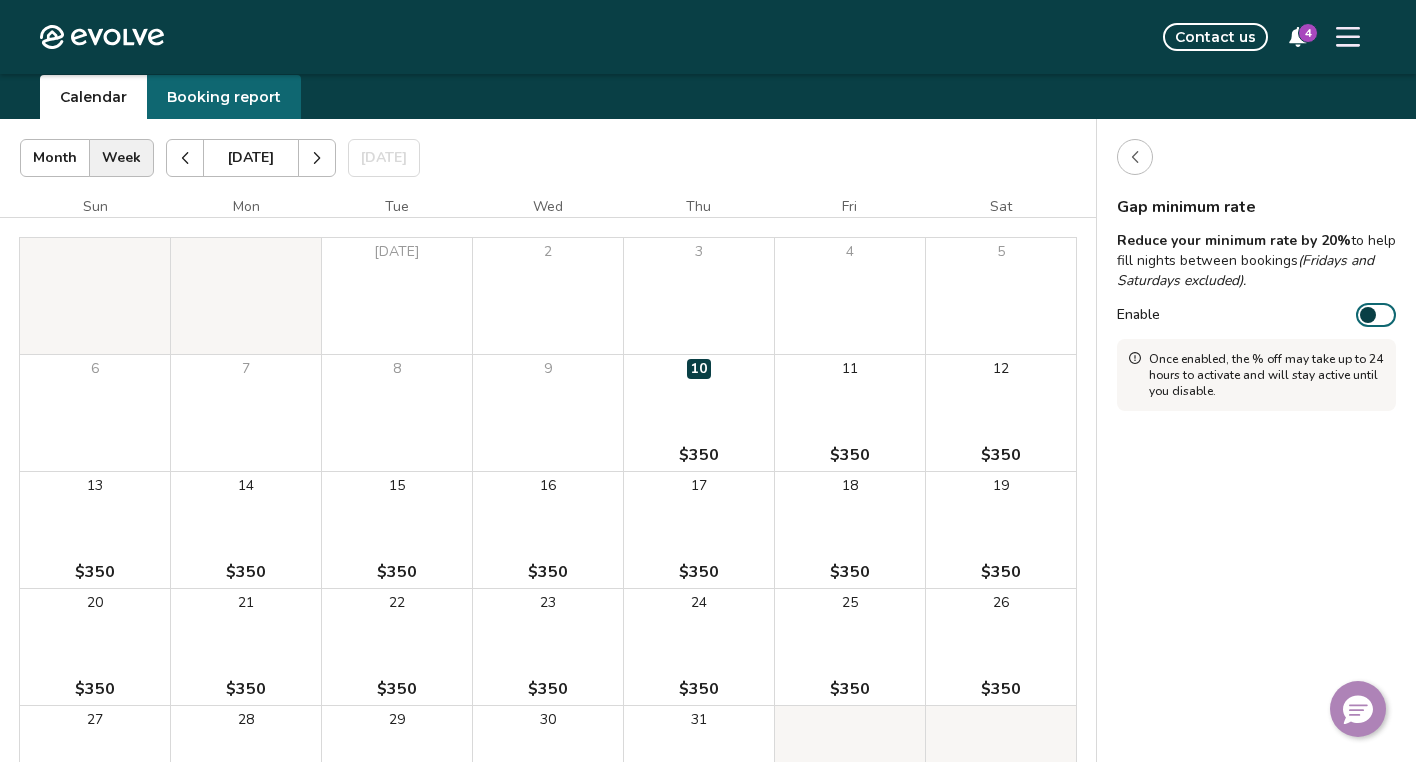 click 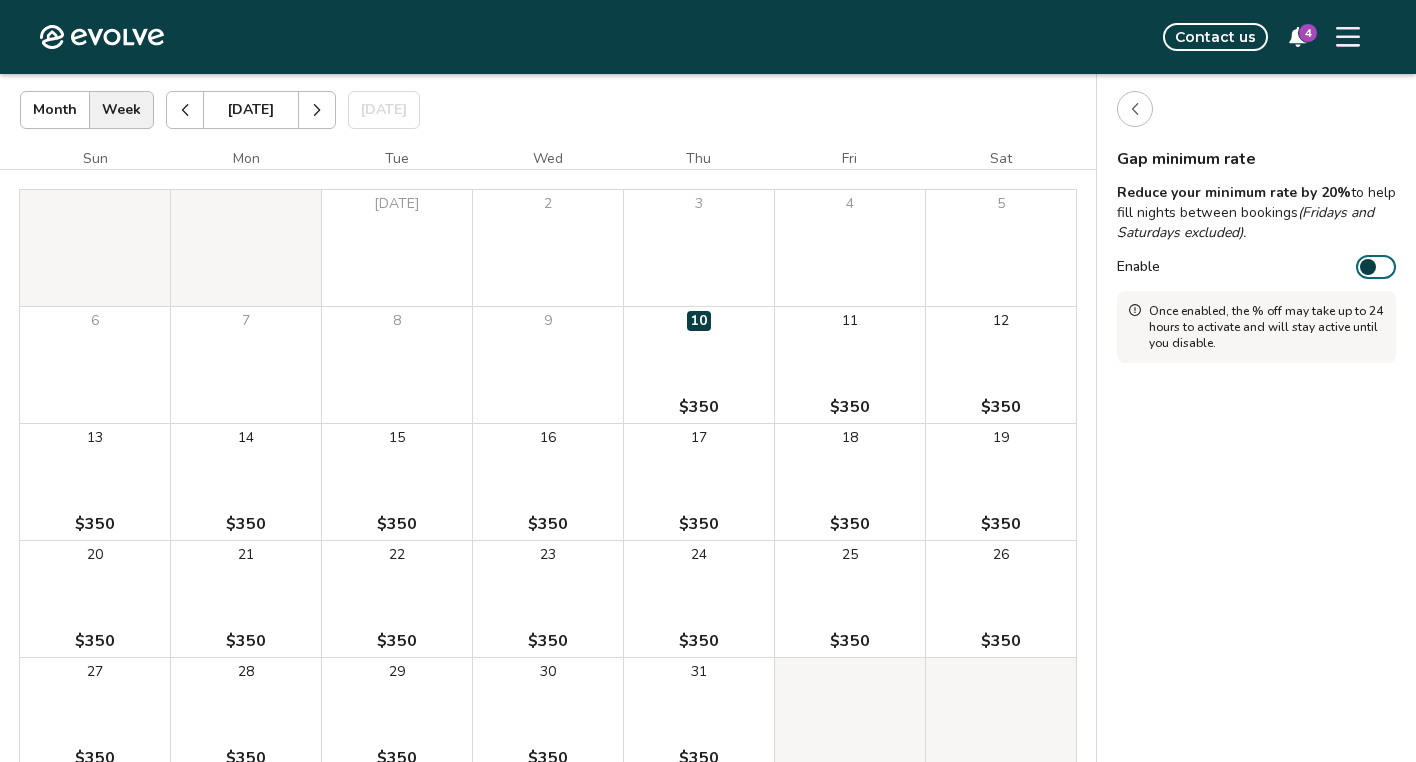 scroll, scrollTop: 272, scrollLeft: 0, axis: vertical 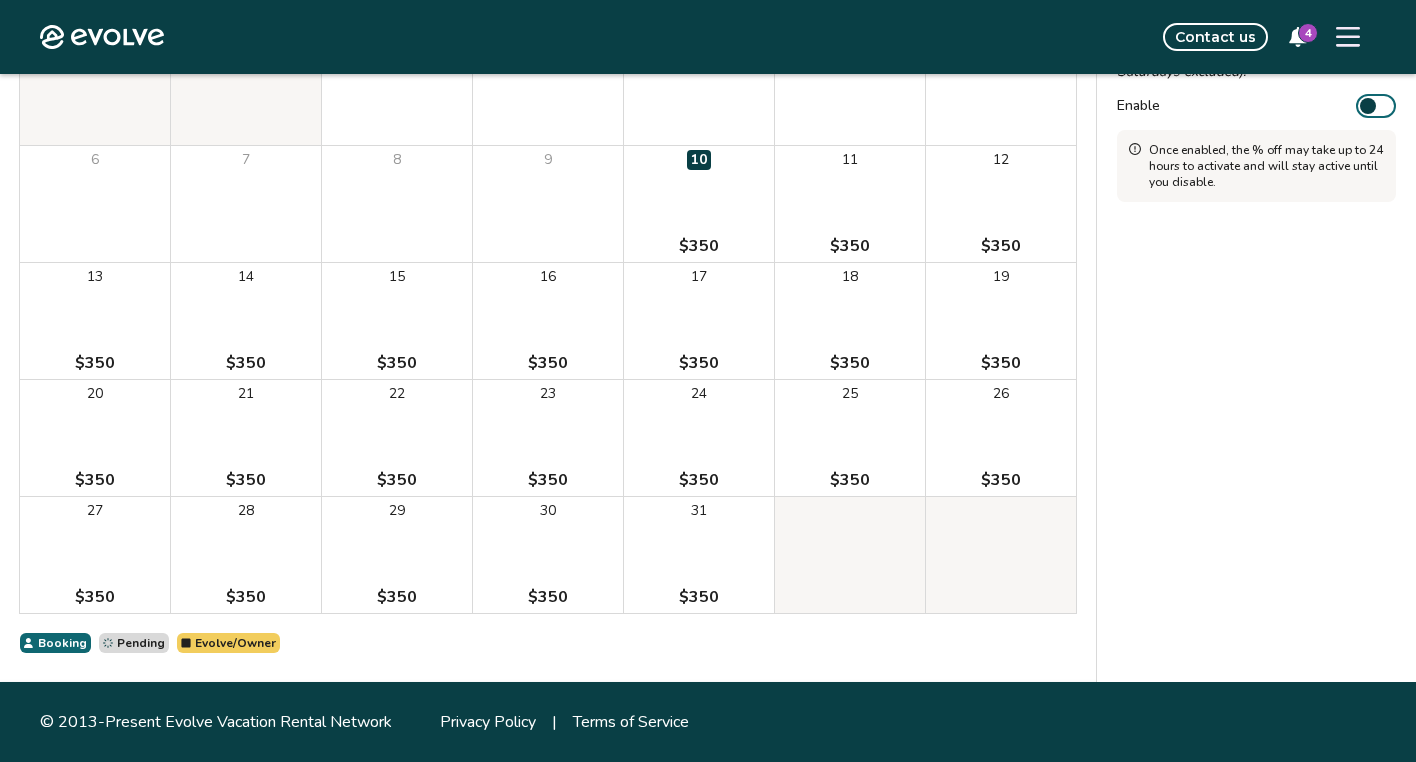 click on "Pending" at bounding box center (141, 643) 